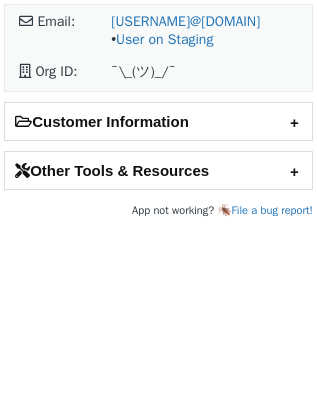 scroll, scrollTop: 0, scrollLeft: 0, axis: both 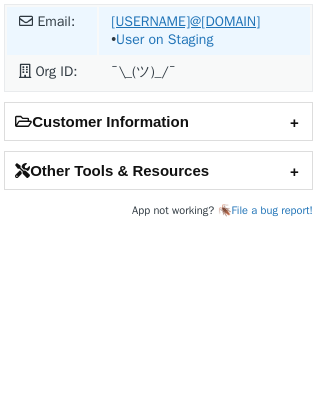 click on "vivekanand.kumar_ex@kdrp.com" at bounding box center [185, 21] 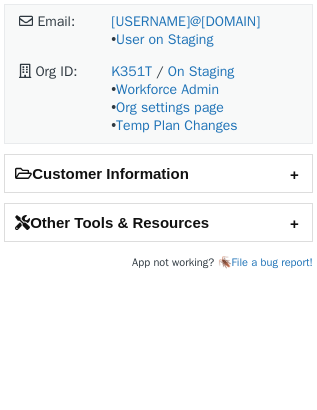 scroll, scrollTop: 0, scrollLeft: 0, axis: both 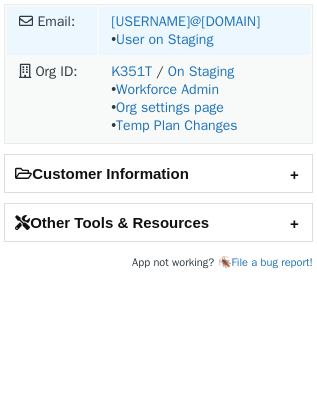click on "vivekanand.kumar_ex@kdrp.com •  User on Staging" at bounding box center [204, 31] 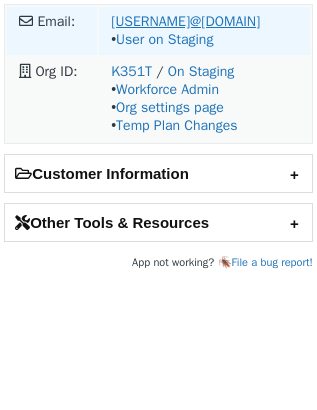 click on "vivekanand.kumar_ex@kdrp.com" at bounding box center [185, 21] 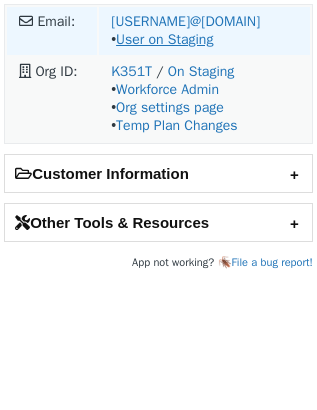 click on "User on Staging" at bounding box center [164, 39] 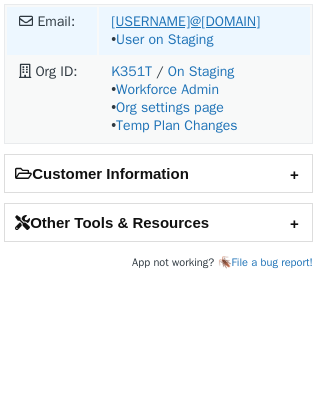 click on "vivekanand.kumar_ex@kdrp.com" at bounding box center (185, 21) 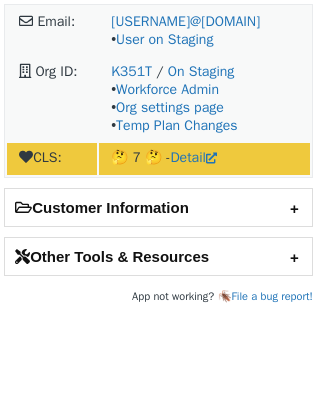 scroll, scrollTop: 0, scrollLeft: 0, axis: both 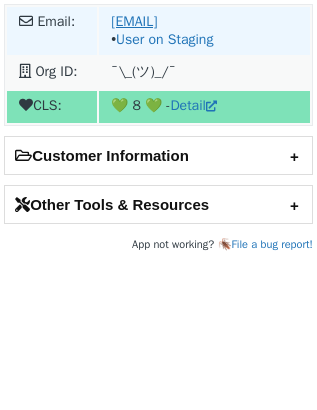 click on "[EMAIL]" at bounding box center (134, 21) 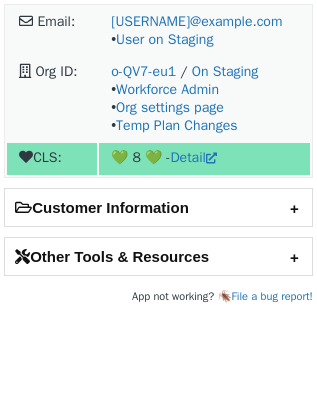 scroll, scrollTop: 0, scrollLeft: 0, axis: both 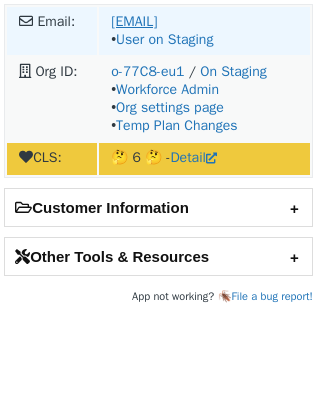 click on "[EMAIL]" at bounding box center [134, 21] 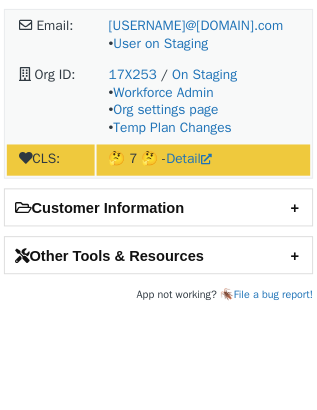 scroll, scrollTop: 0, scrollLeft: 0, axis: both 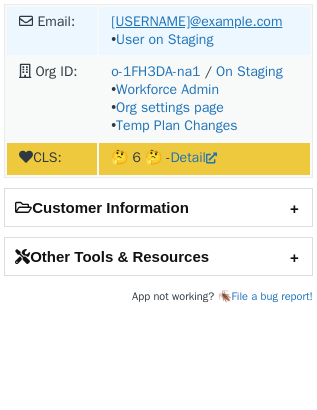 click on "[EMAIL]" at bounding box center [134, 21] 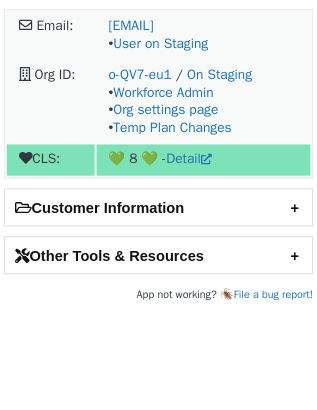 scroll, scrollTop: 0, scrollLeft: 0, axis: both 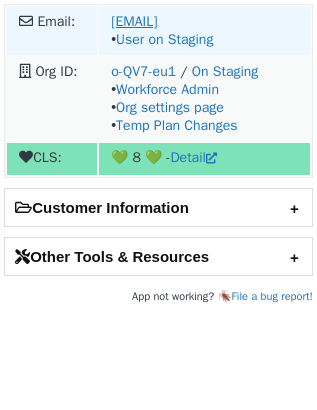 click on "[USERNAME]@example.com" at bounding box center [196, 21] 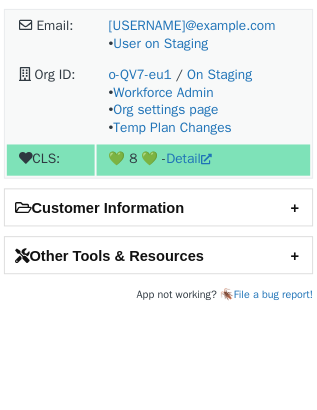 scroll, scrollTop: 0, scrollLeft: 0, axis: both 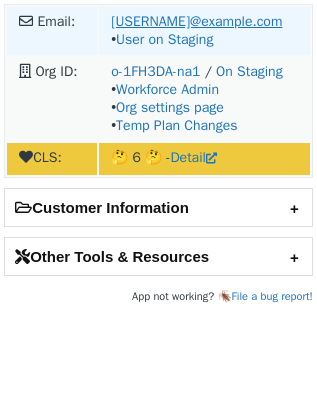 click on "cmoorad@github.com" at bounding box center [134, 21] 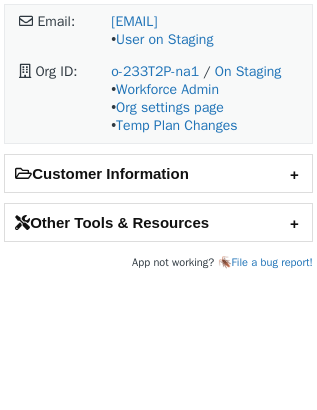 scroll, scrollTop: 0, scrollLeft: 0, axis: both 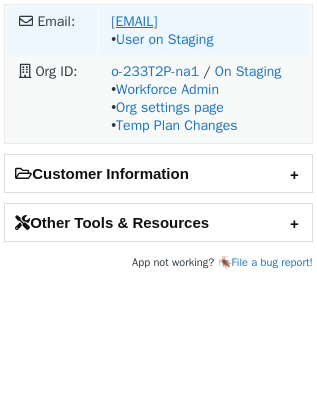 click on "[EMAIL]" at bounding box center (134, 21) 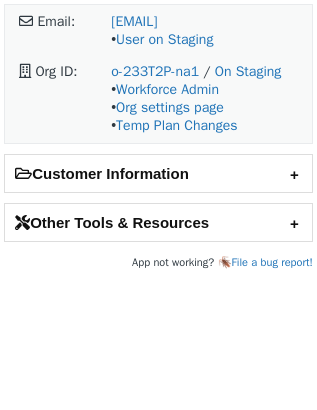 scroll, scrollTop: 0, scrollLeft: 0, axis: both 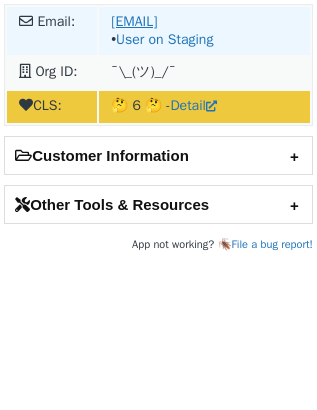 click on "ashazly@adam.ai" at bounding box center [134, 21] 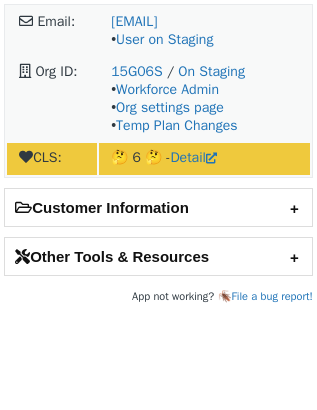 scroll, scrollTop: 0, scrollLeft: 0, axis: both 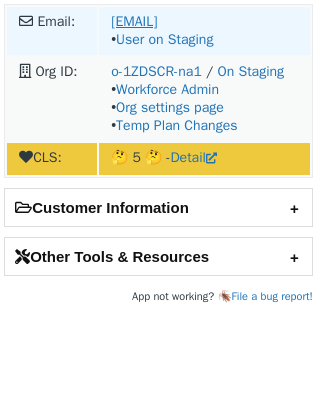 click on "[EMAIL]" at bounding box center (134, 21) 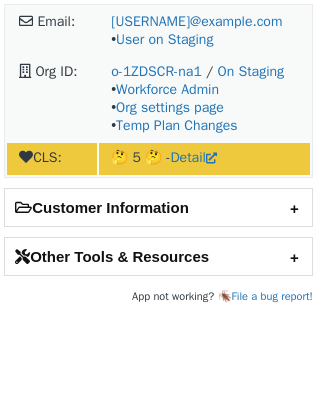 scroll, scrollTop: 0, scrollLeft: 0, axis: both 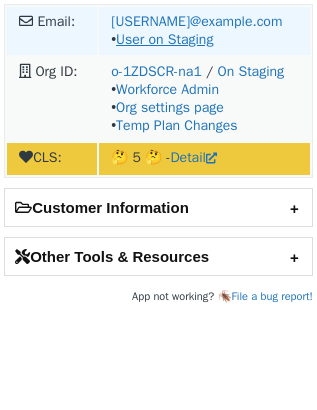 click on "User on Staging" at bounding box center (164, 39) 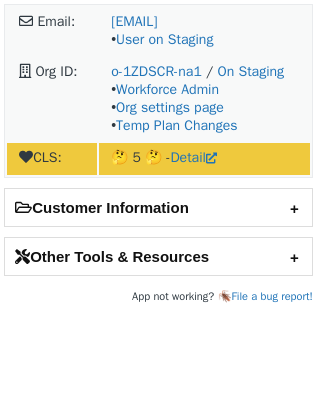 scroll, scrollTop: 0, scrollLeft: 0, axis: both 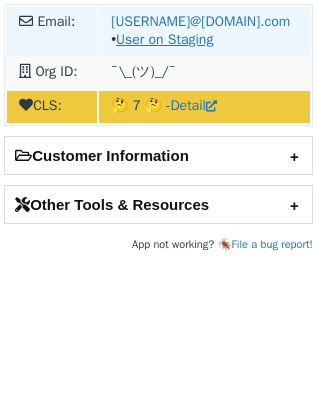 click on "User on Staging" at bounding box center (164, 39) 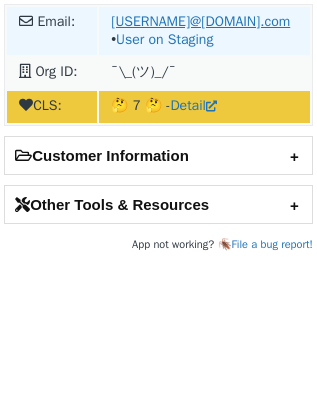 click on "[USERNAME]@[DOMAIN].com" at bounding box center (200, 21) 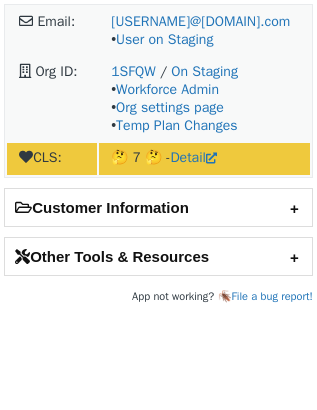 scroll, scrollTop: 0, scrollLeft: 0, axis: both 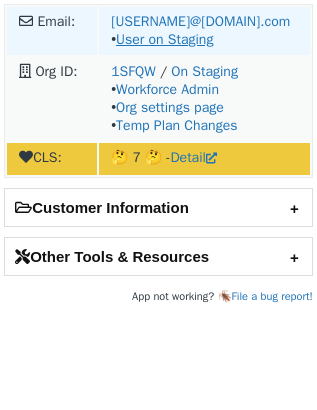 click on "User on Staging" at bounding box center [164, 39] 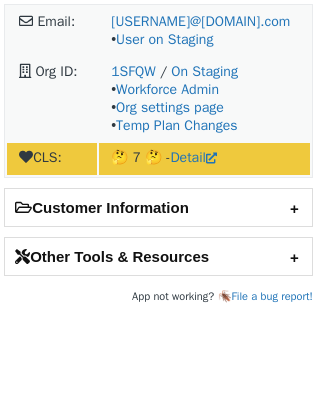 scroll, scrollTop: 0, scrollLeft: 0, axis: both 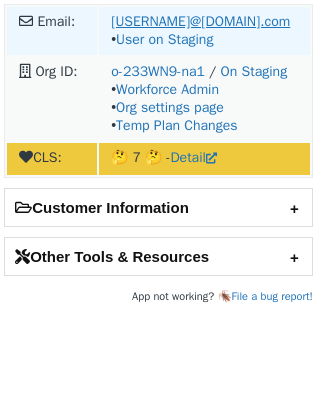 click on "[USERNAME]@[DOMAIN].com" at bounding box center (200, 21) 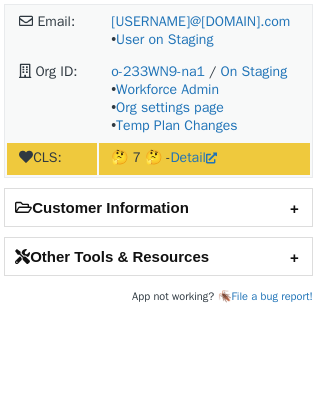 scroll, scrollTop: 0, scrollLeft: 0, axis: both 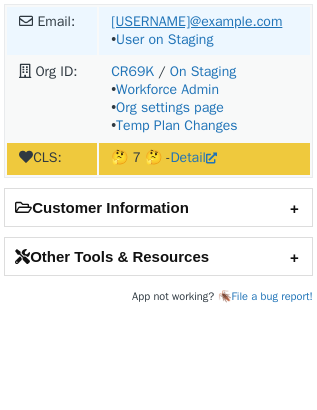 click on "[USERNAME]@example.com" at bounding box center [196, 21] 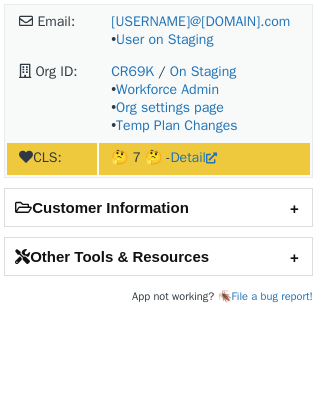 scroll, scrollTop: 0, scrollLeft: 0, axis: both 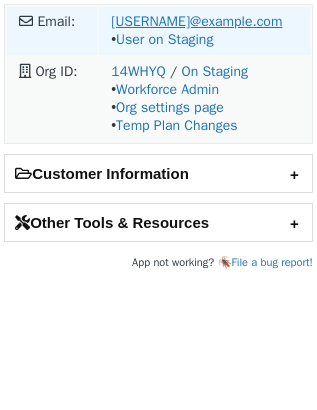 click on "[USERNAME]@example.com" at bounding box center (196, 21) 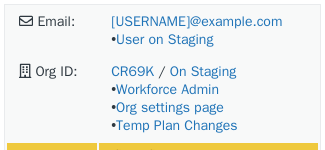 scroll, scrollTop: 0, scrollLeft: 0, axis: both 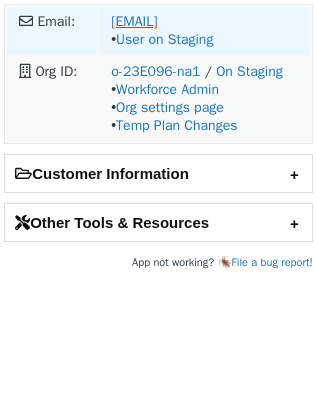 click on "mohamed@commonsku.com" at bounding box center [134, 21] 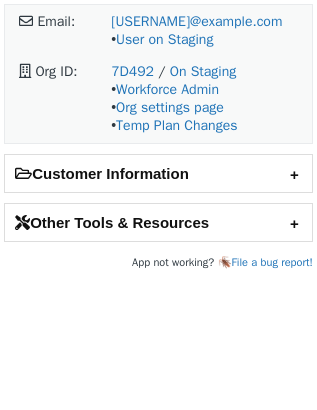 scroll, scrollTop: 0, scrollLeft: 0, axis: both 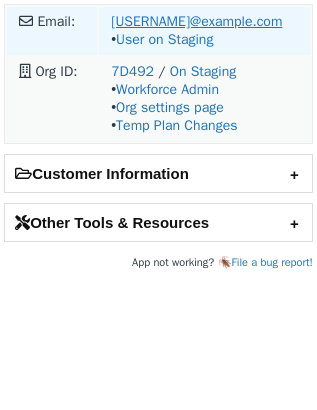 click on "[USERNAME]@example.com" at bounding box center (196, 21) 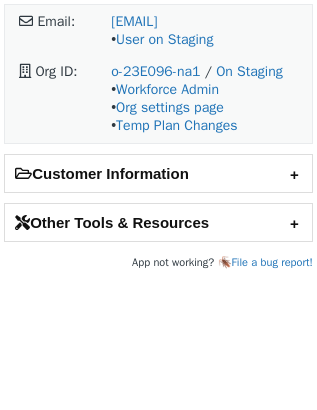 scroll, scrollTop: 0, scrollLeft: 0, axis: both 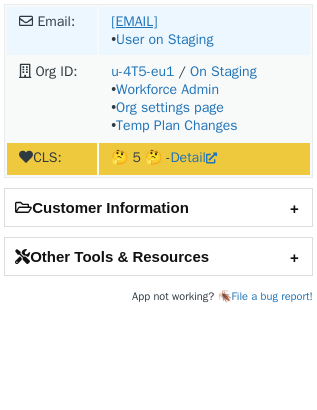 click on "leanne.mclaughlin@example.com" at bounding box center [212, 21] 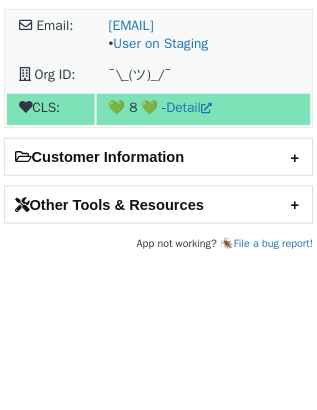 scroll, scrollTop: 0, scrollLeft: 0, axis: both 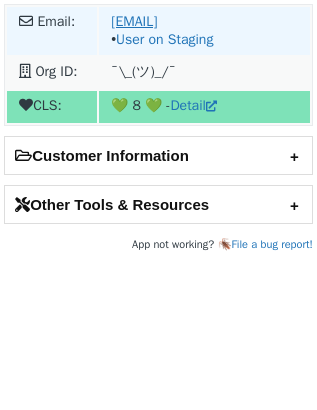 drag, startPoint x: 177, startPoint y: 8, endPoint x: 178, endPoint y: 20, distance: 12.0415945 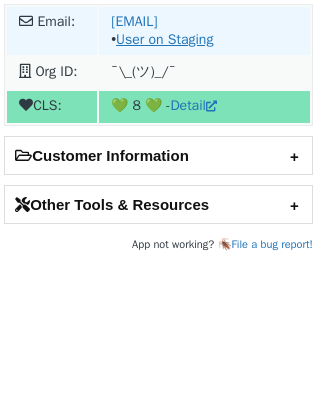click on "User on Staging" at bounding box center [164, 39] 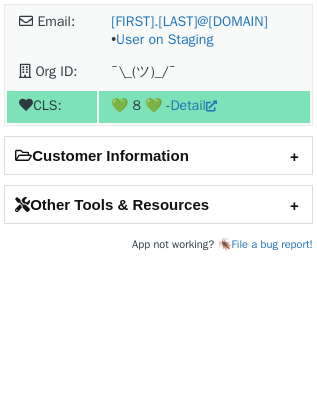 scroll, scrollTop: 0, scrollLeft: 0, axis: both 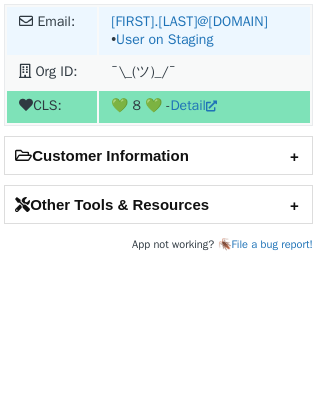 click on "[EMAIL] •  User on Staging" at bounding box center [204, 31] 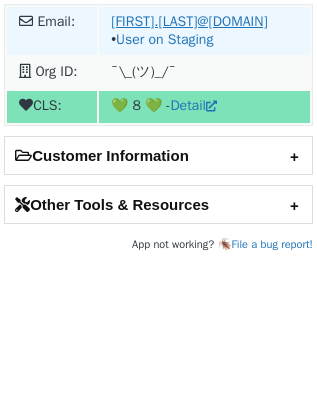 click on "[USERNAME]@[DOMAIN]" at bounding box center (134, 21) 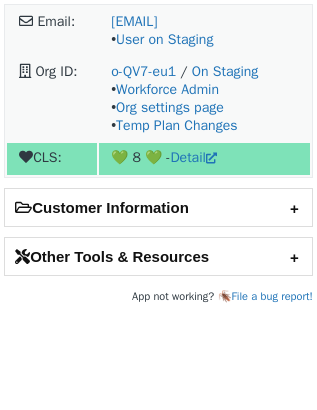 scroll, scrollTop: 0, scrollLeft: 0, axis: both 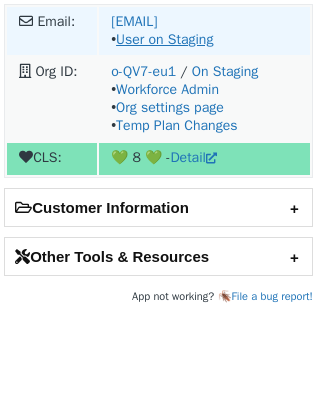 click on "User on Staging" at bounding box center (164, 39) 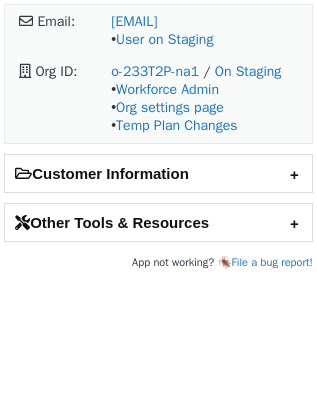 scroll, scrollTop: 0, scrollLeft: 0, axis: both 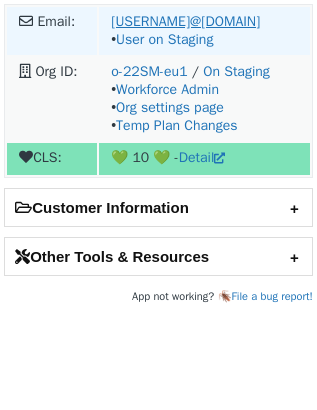 click on "[USERNAME]@example.com" at bounding box center [196, 21] 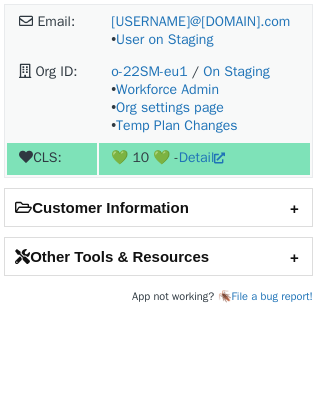 scroll, scrollTop: 0, scrollLeft: 0, axis: both 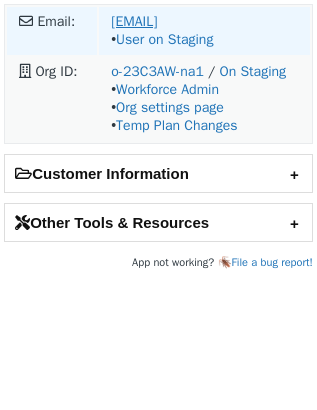 click on "[EMAIL]" at bounding box center (134, 21) 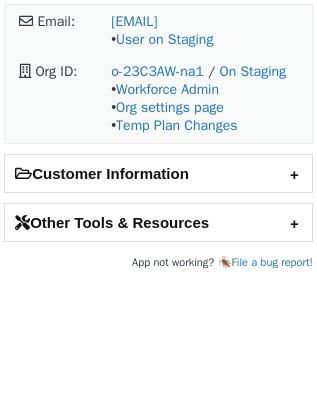 scroll, scrollTop: 0, scrollLeft: 0, axis: both 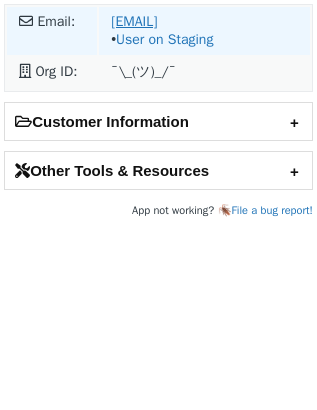 click on "[USERNAME]@example.com" at bounding box center (196, 21) 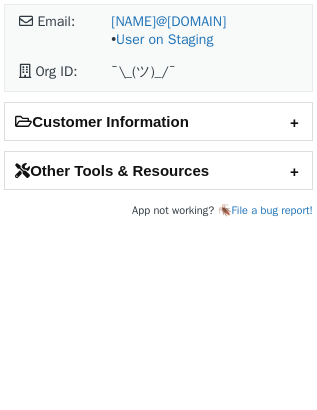 scroll, scrollTop: 0, scrollLeft: 0, axis: both 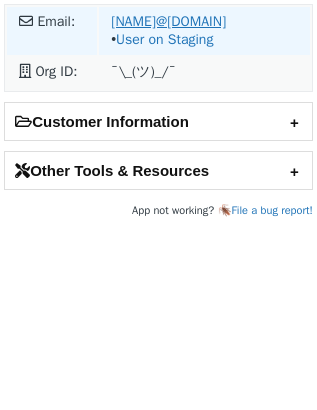 click on "[NAME]@[DOMAIN]" at bounding box center (168, 21) 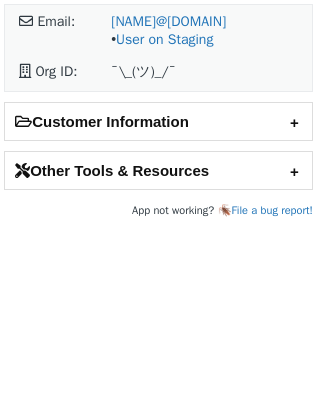 scroll, scrollTop: 0, scrollLeft: 0, axis: both 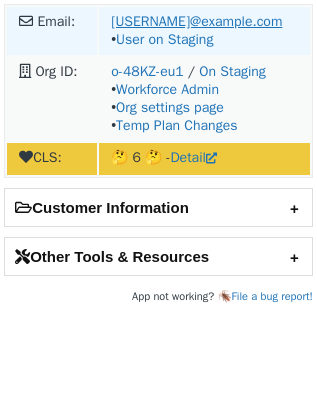 click on "[USERNAME]@[DOMAIN].com" at bounding box center [200, 21] 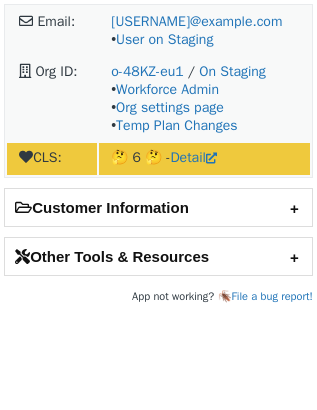 scroll, scrollTop: 0, scrollLeft: 0, axis: both 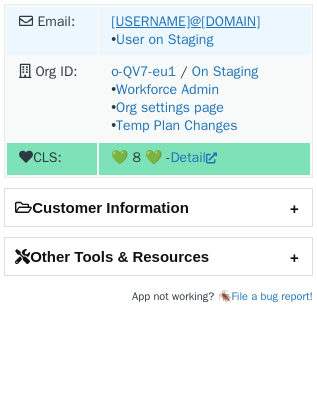 click on "josefine.harrskog@klarna.com" at bounding box center (185, 21) 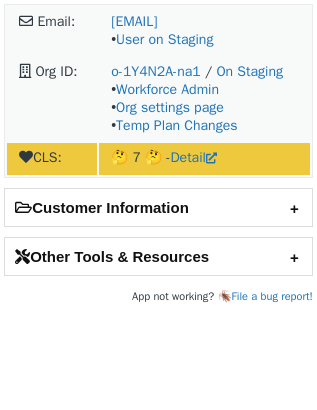 scroll, scrollTop: 0, scrollLeft: 0, axis: both 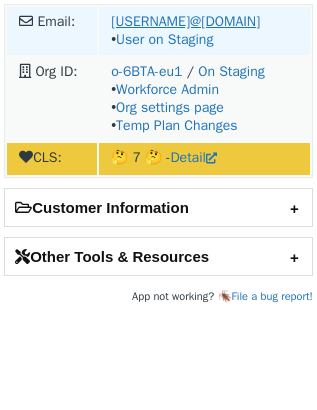 click on "[USERNAME]@[DOMAIN]" at bounding box center [185, 21] 